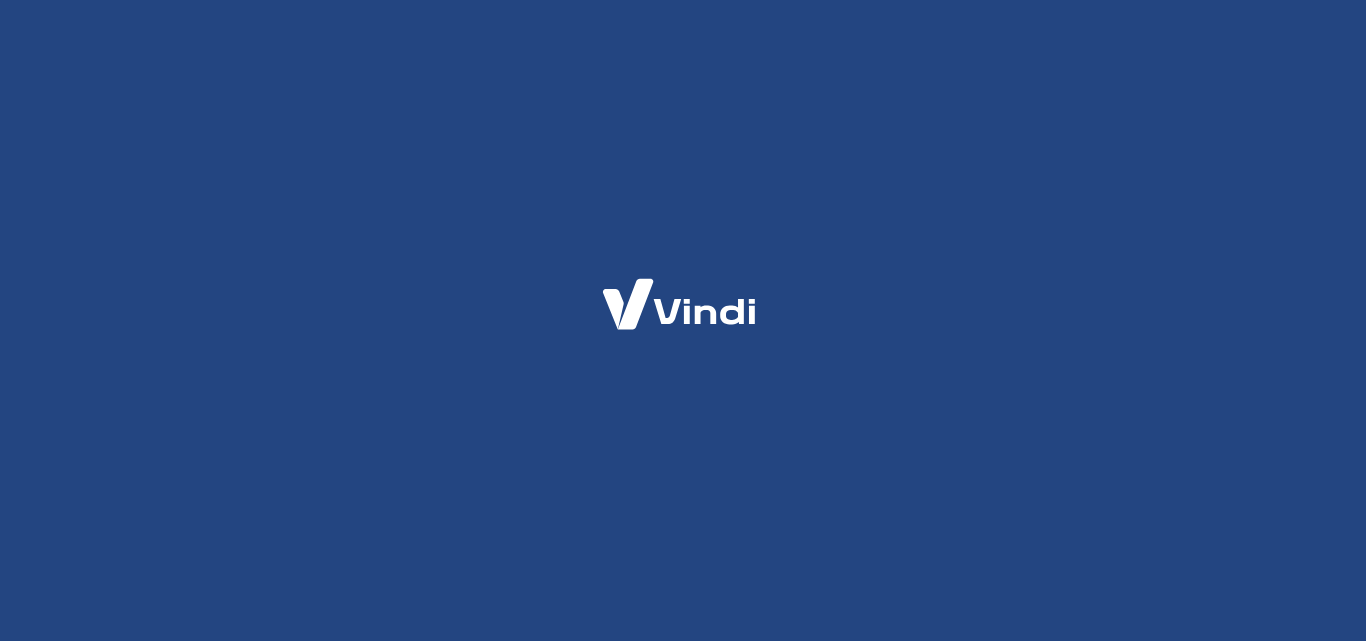 scroll, scrollTop: 0, scrollLeft: 0, axis: both 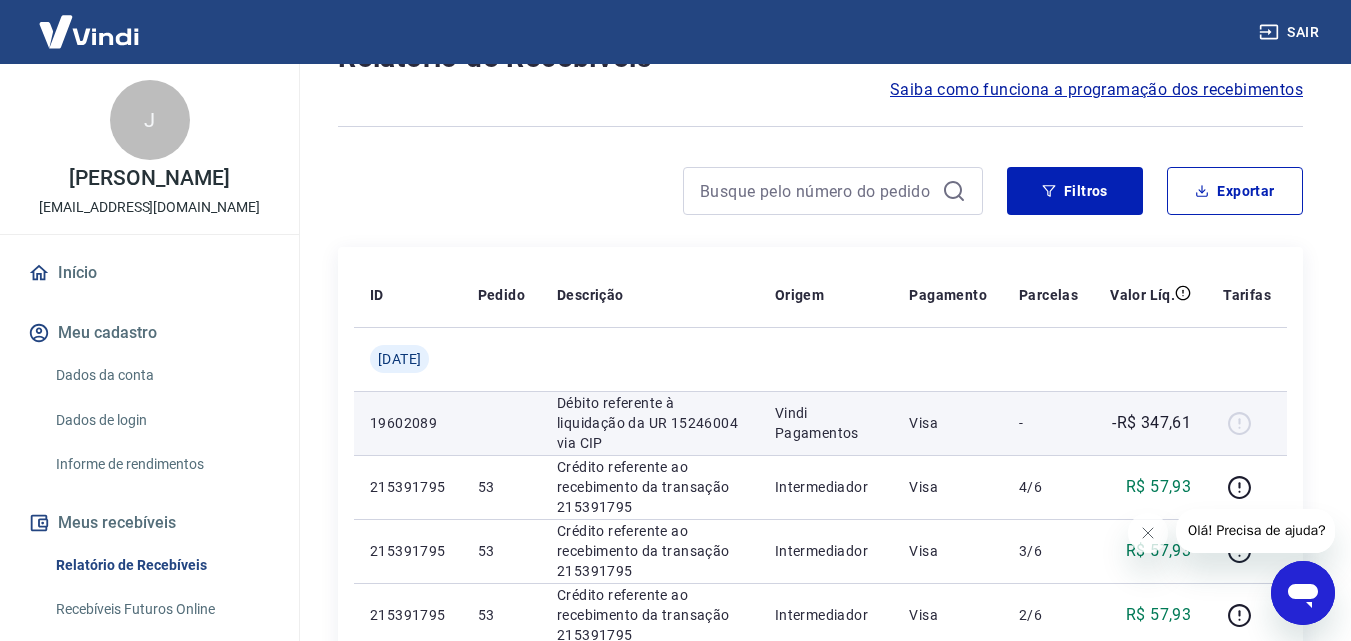 click on "Visa" at bounding box center [948, 423] 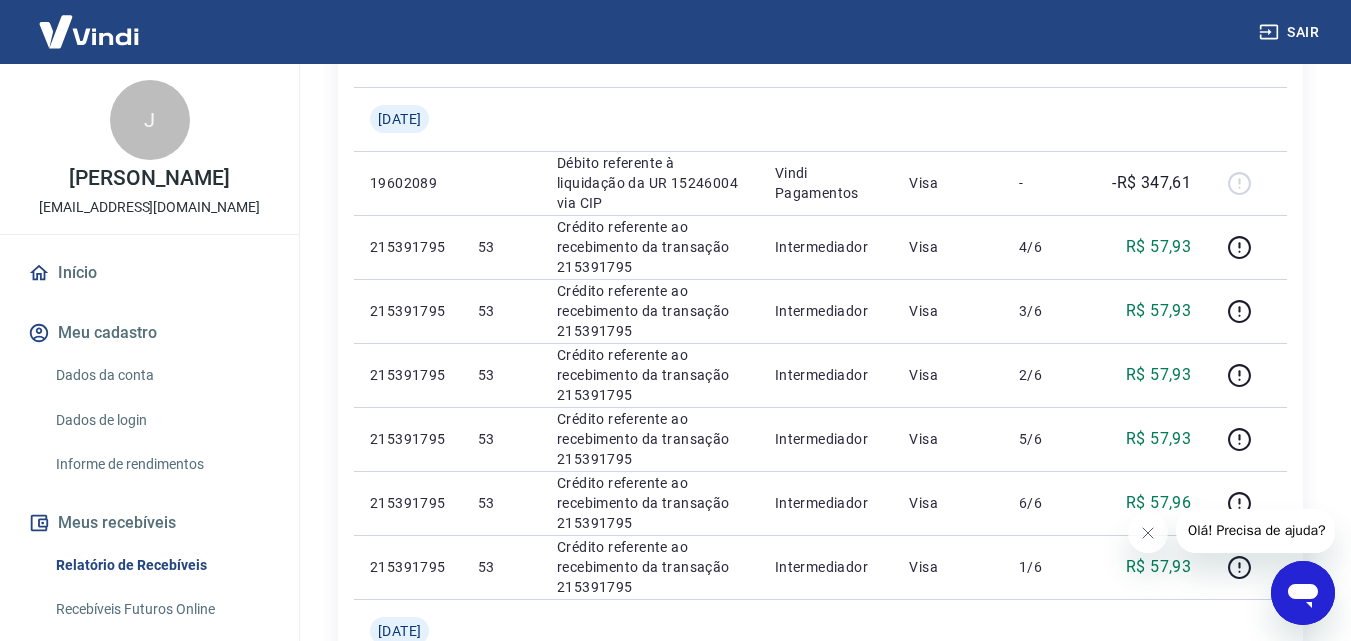 scroll, scrollTop: 387, scrollLeft: 0, axis: vertical 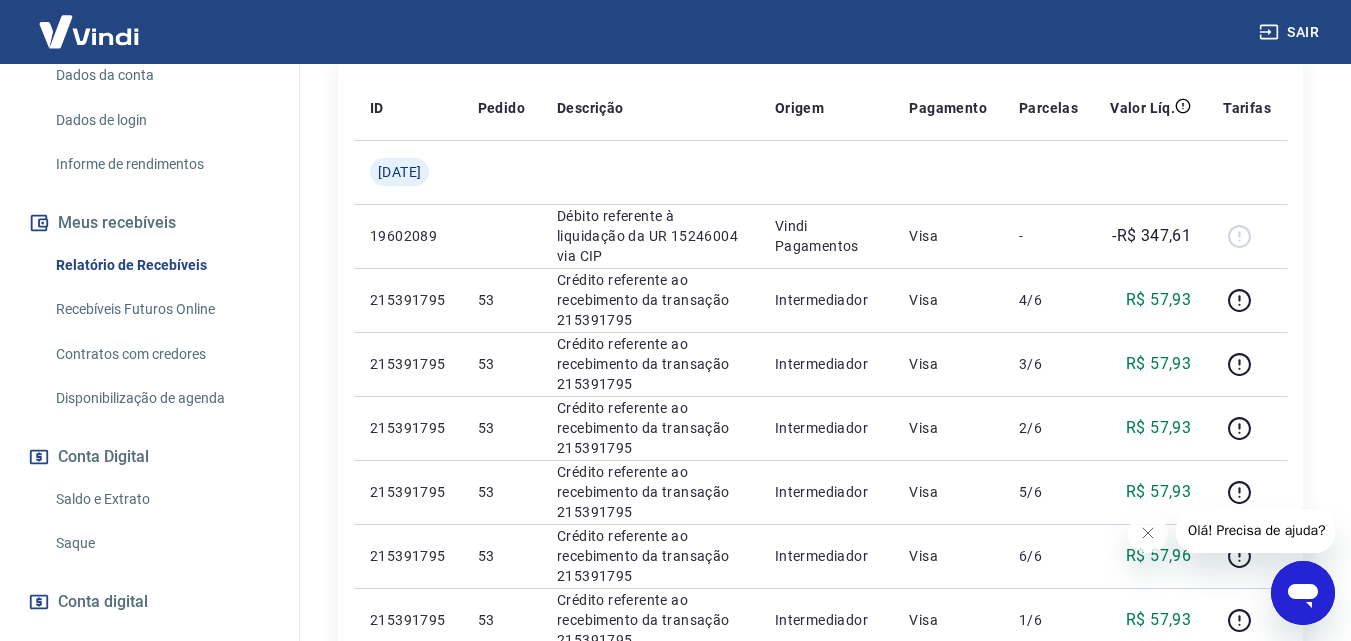 click on "Saldo e Extrato" at bounding box center [161, 499] 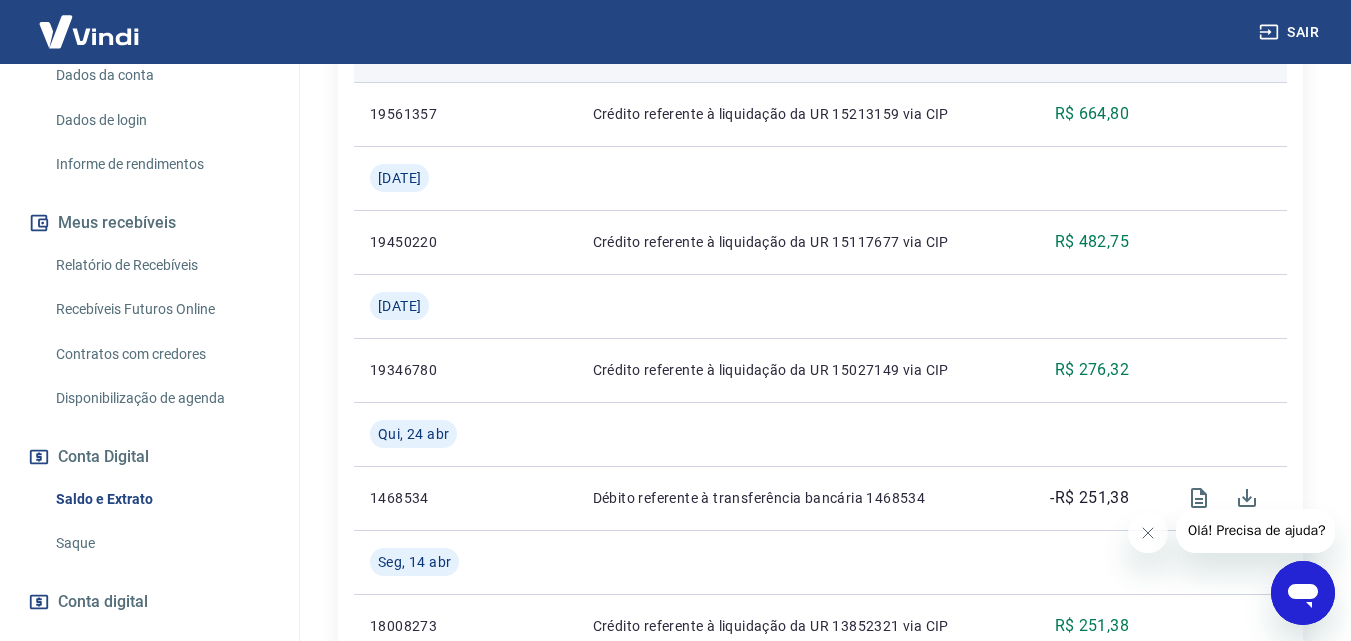 scroll, scrollTop: 900, scrollLeft: 0, axis: vertical 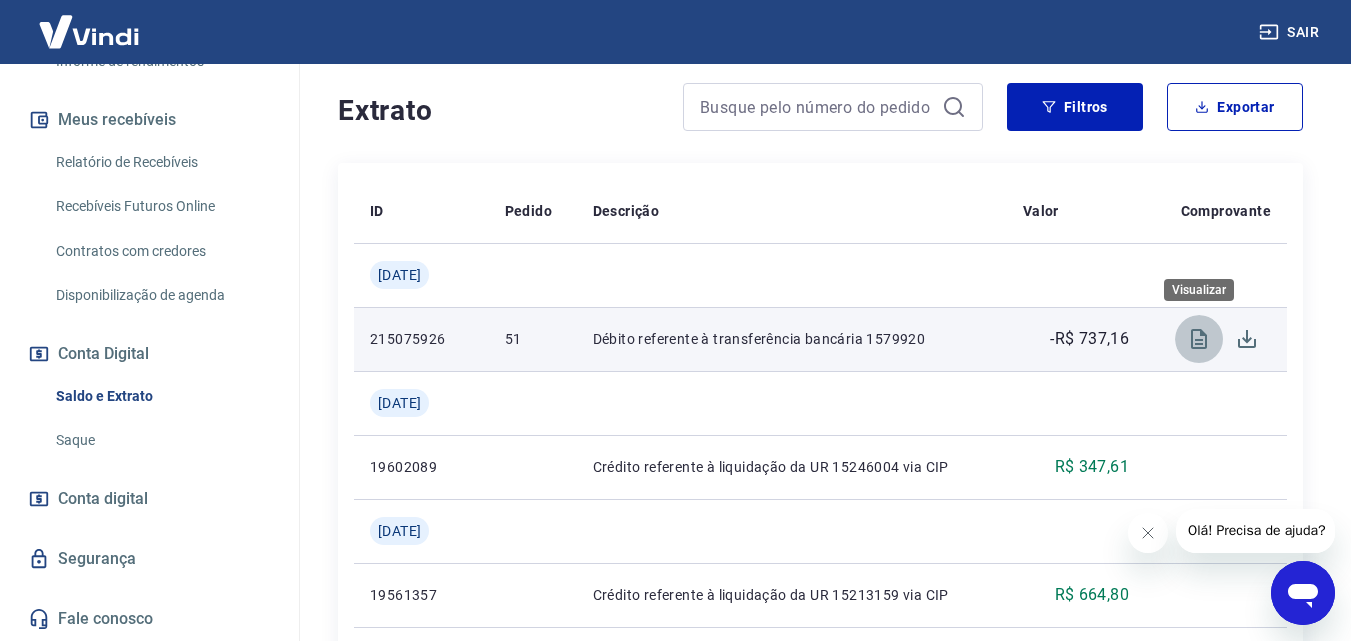 click 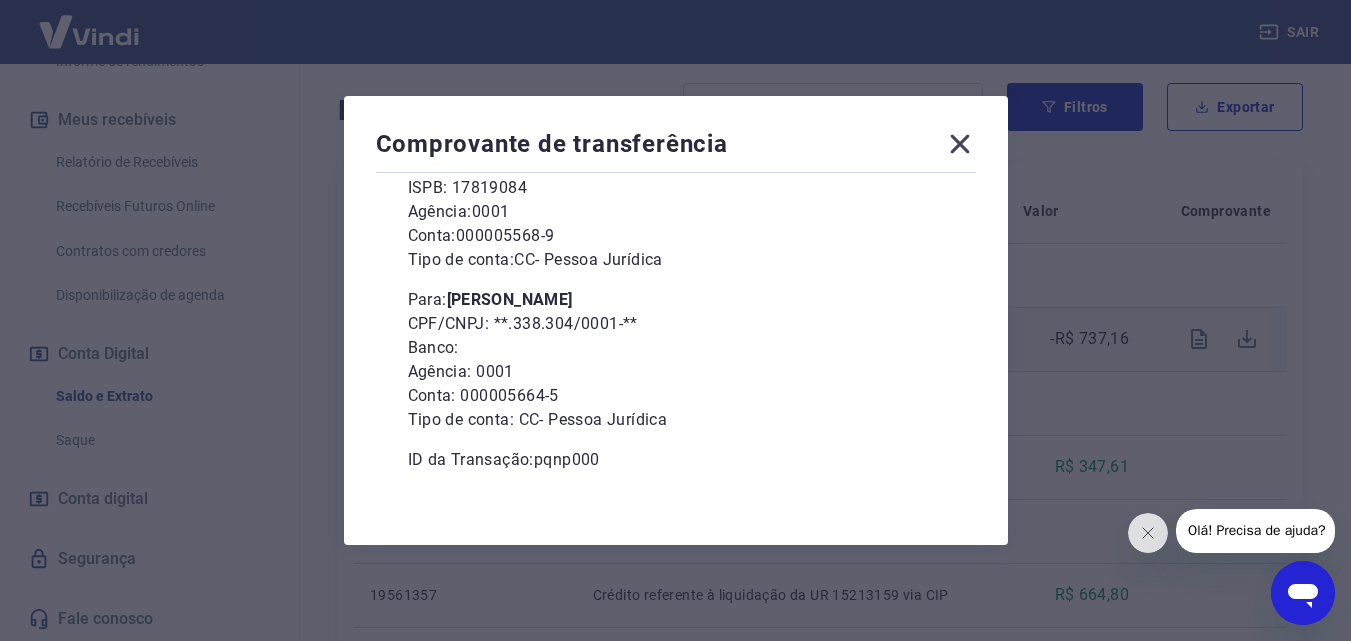 scroll, scrollTop: 239, scrollLeft: 0, axis: vertical 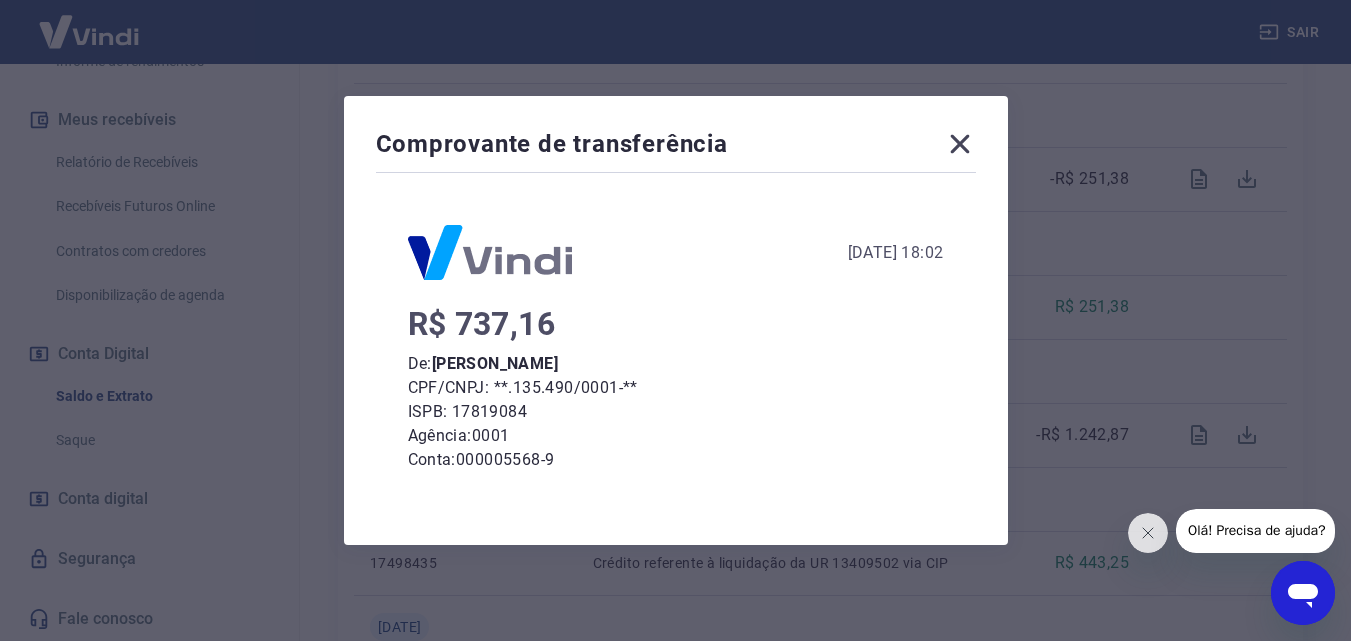 click 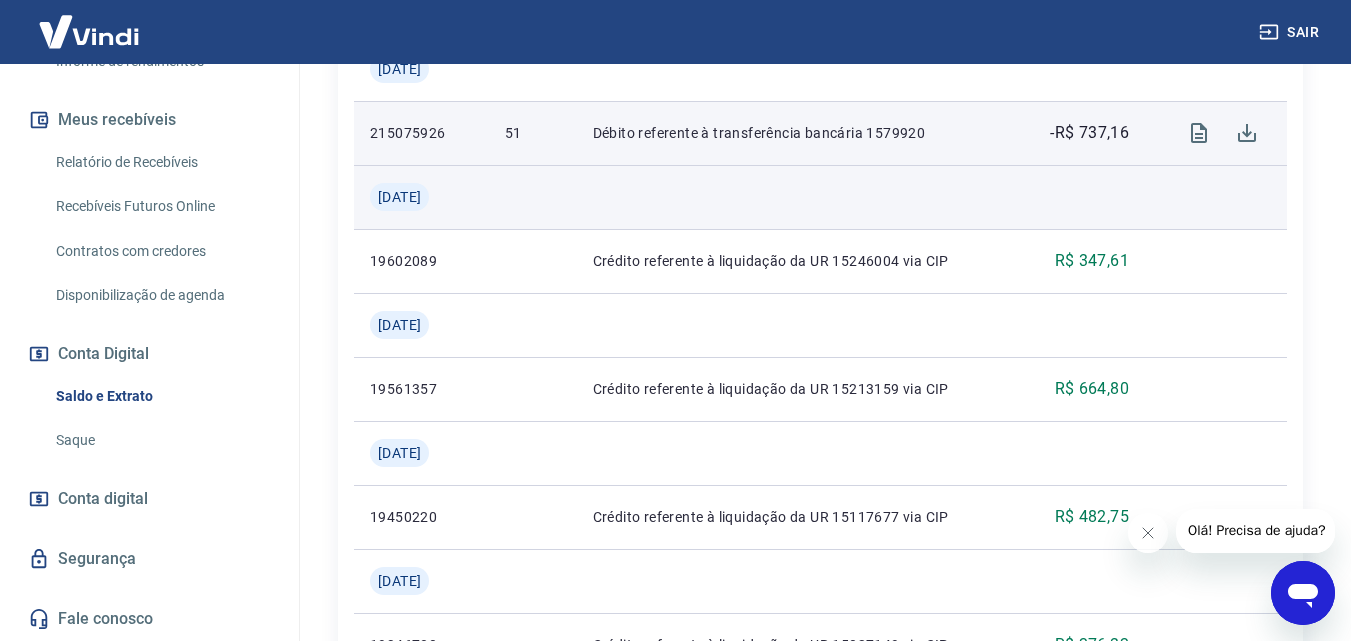 scroll, scrollTop: 600, scrollLeft: 0, axis: vertical 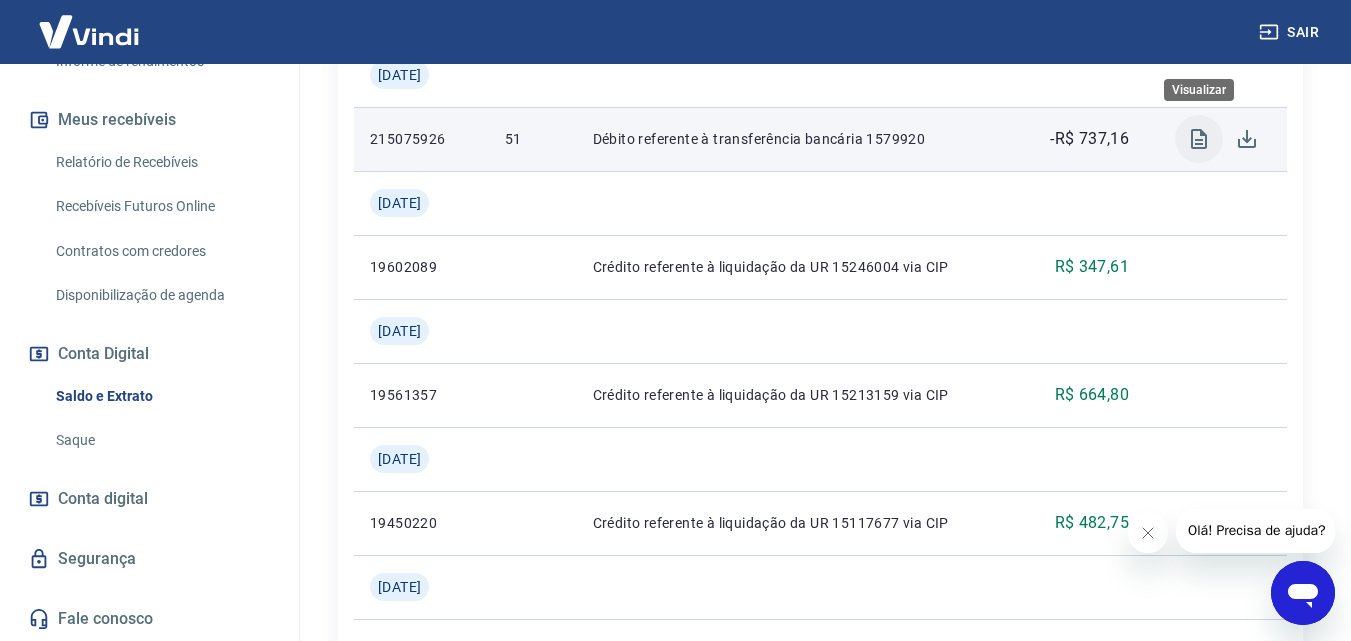 click 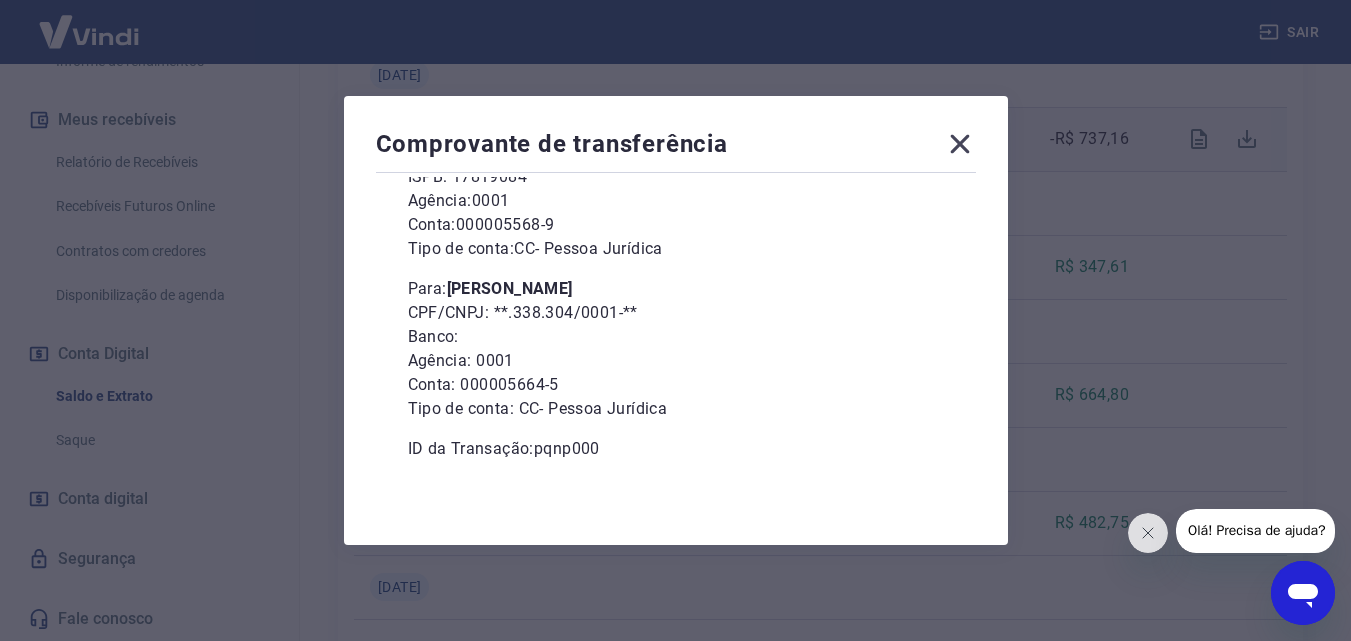 scroll, scrollTop: 239, scrollLeft: 0, axis: vertical 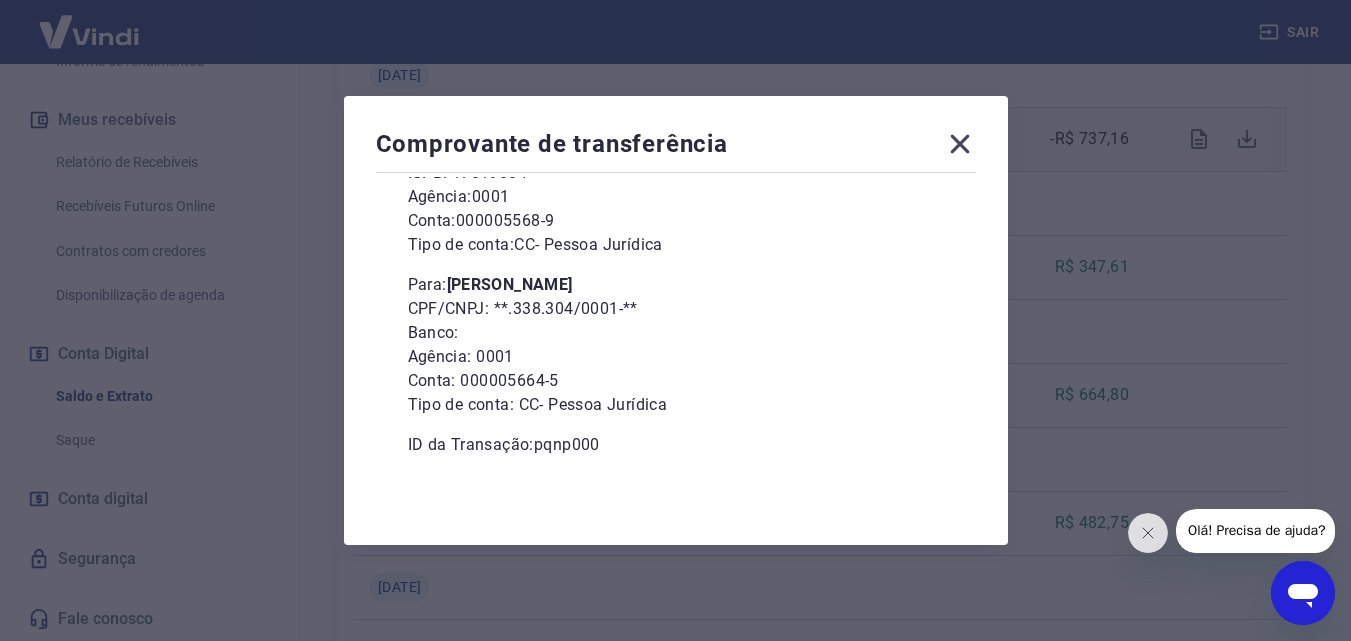 click 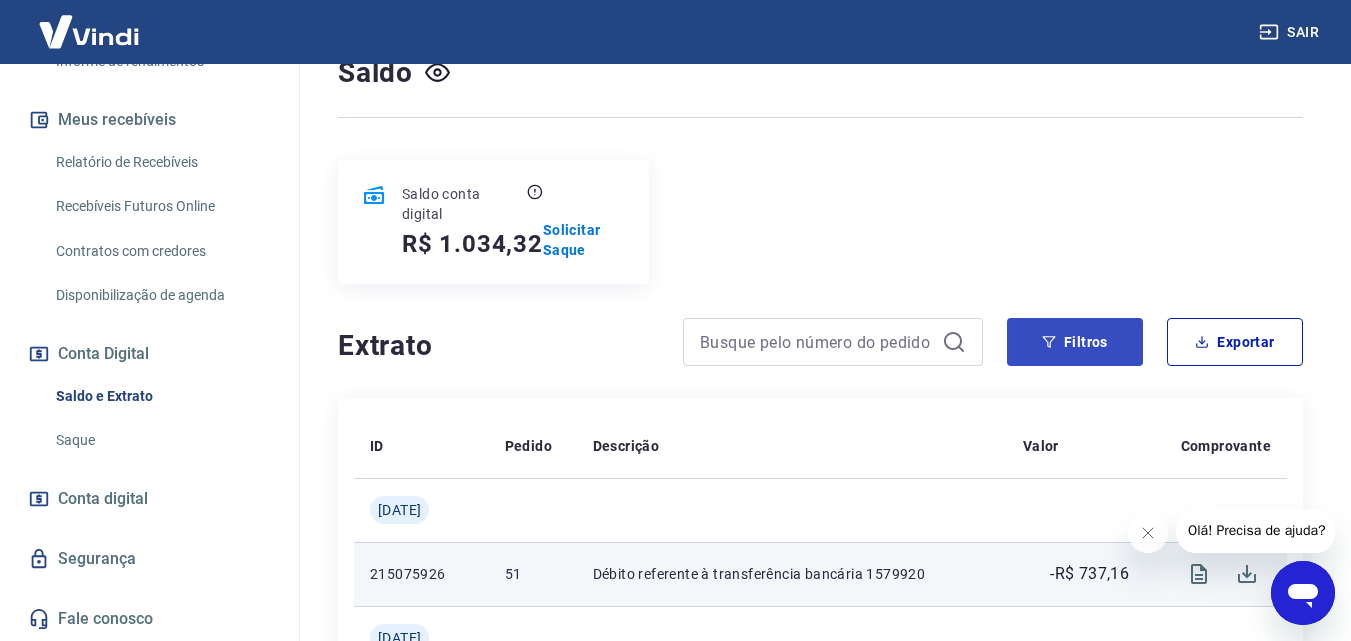scroll, scrollTop: 200, scrollLeft: 0, axis: vertical 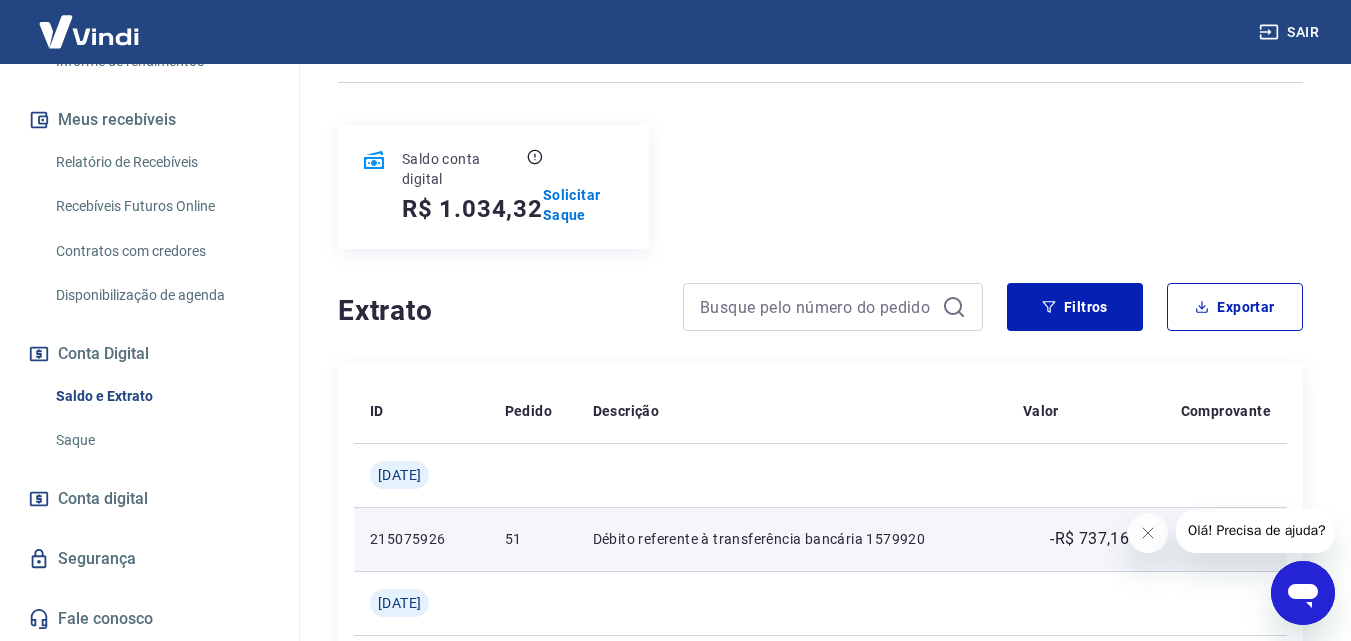 click on "Fale conosco" at bounding box center [149, 619] 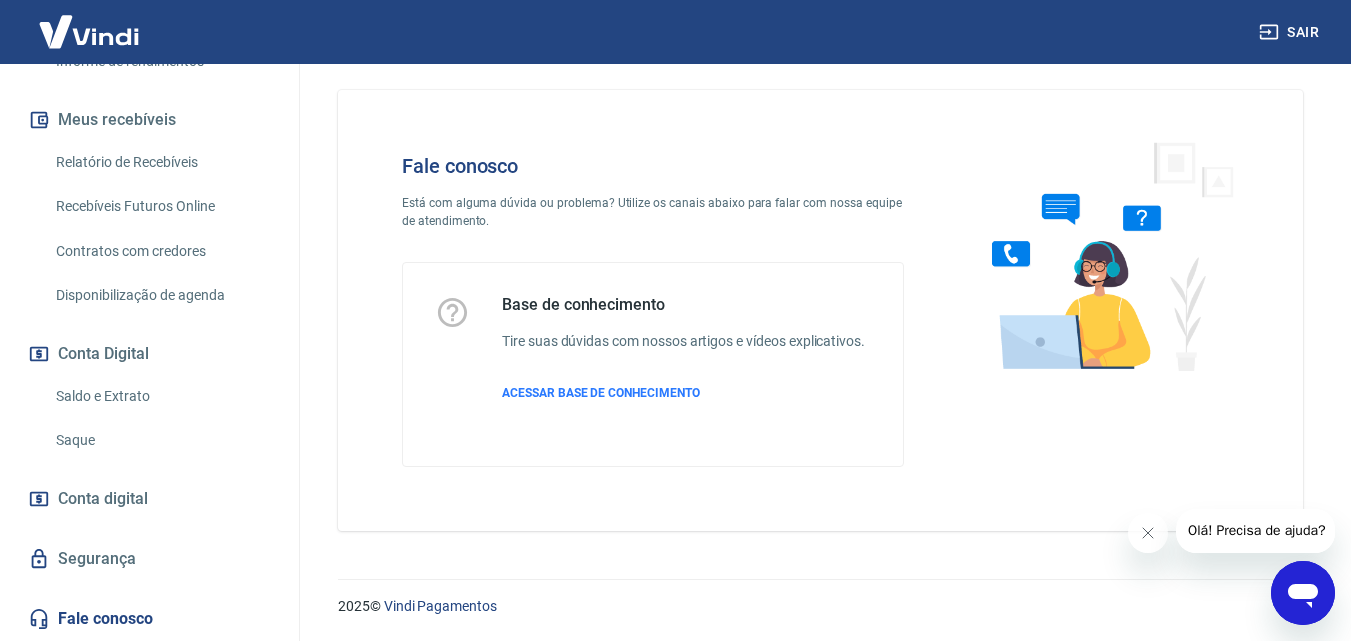 scroll, scrollTop: 14, scrollLeft: 0, axis: vertical 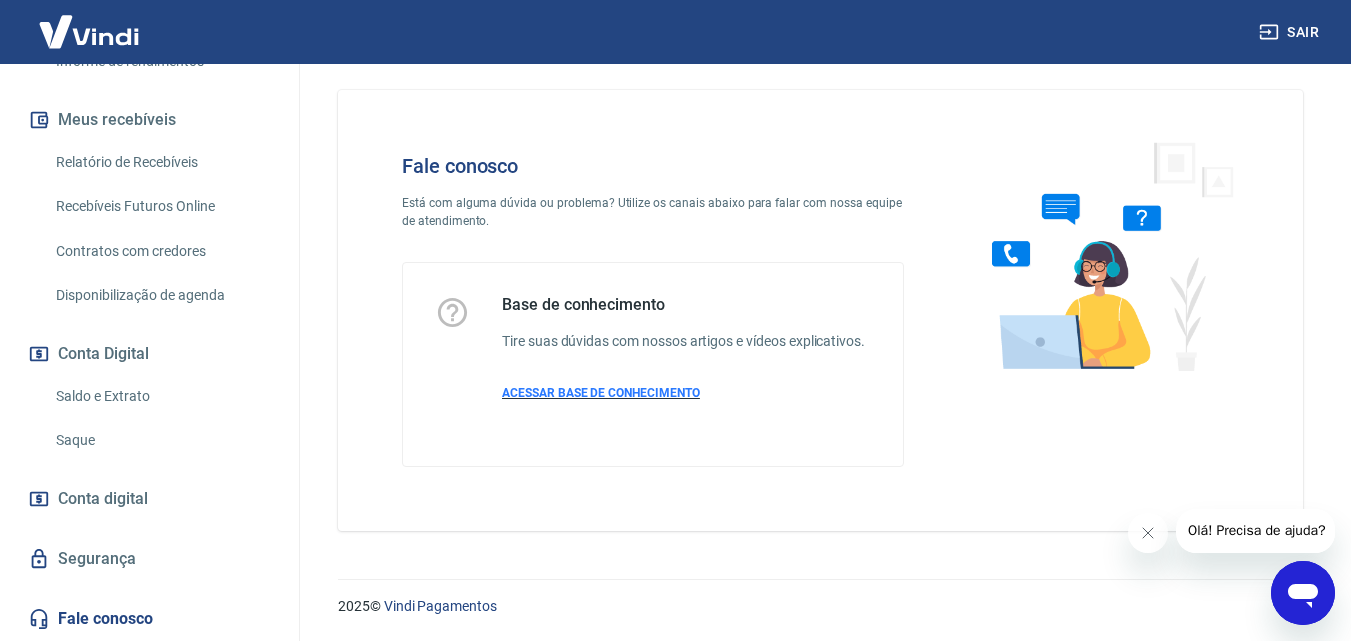 click on "ACESSAR BASE DE CONHECIMENTO" at bounding box center (601, 393) 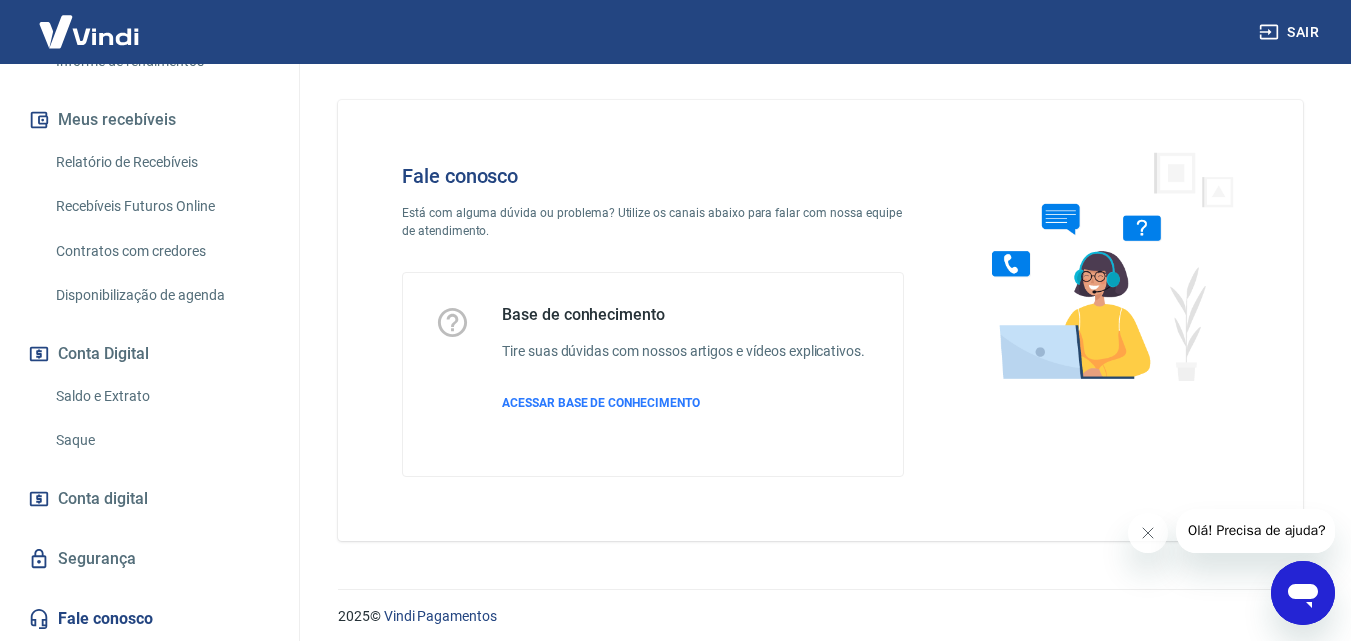 scroll, scrollTop: 0, scrollLeft: 0, axis: both 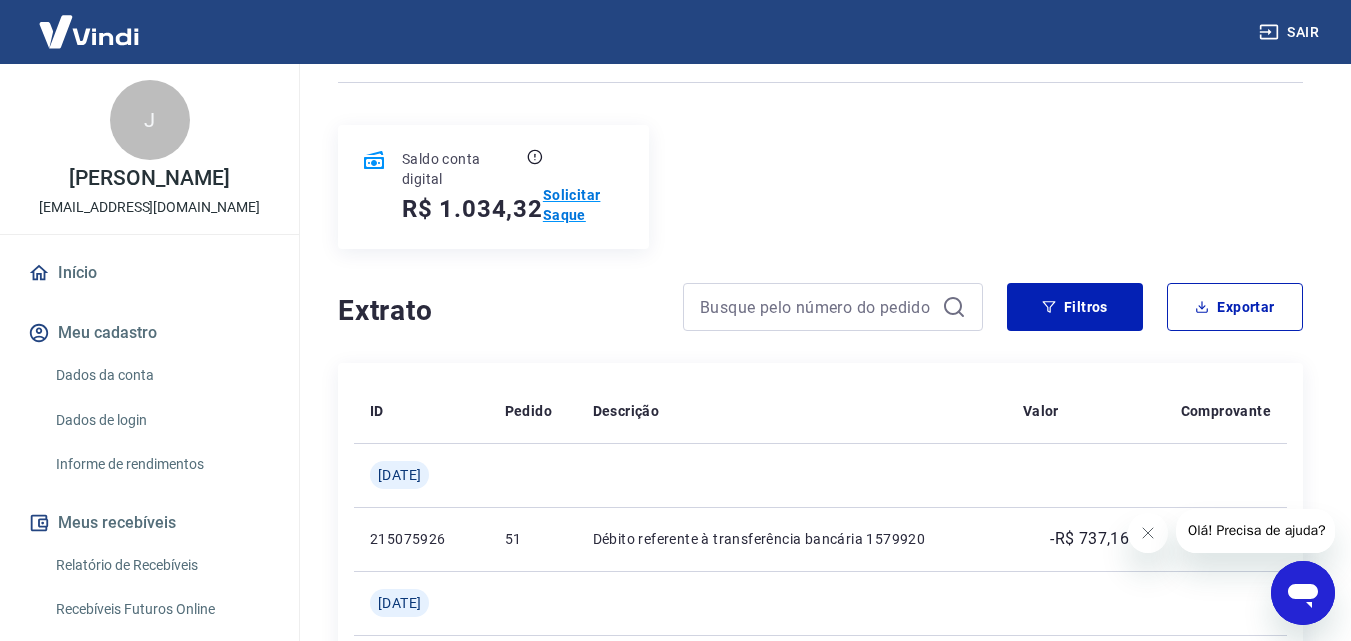 click on "Solicitar Saque" at bounding box center (584, 205) 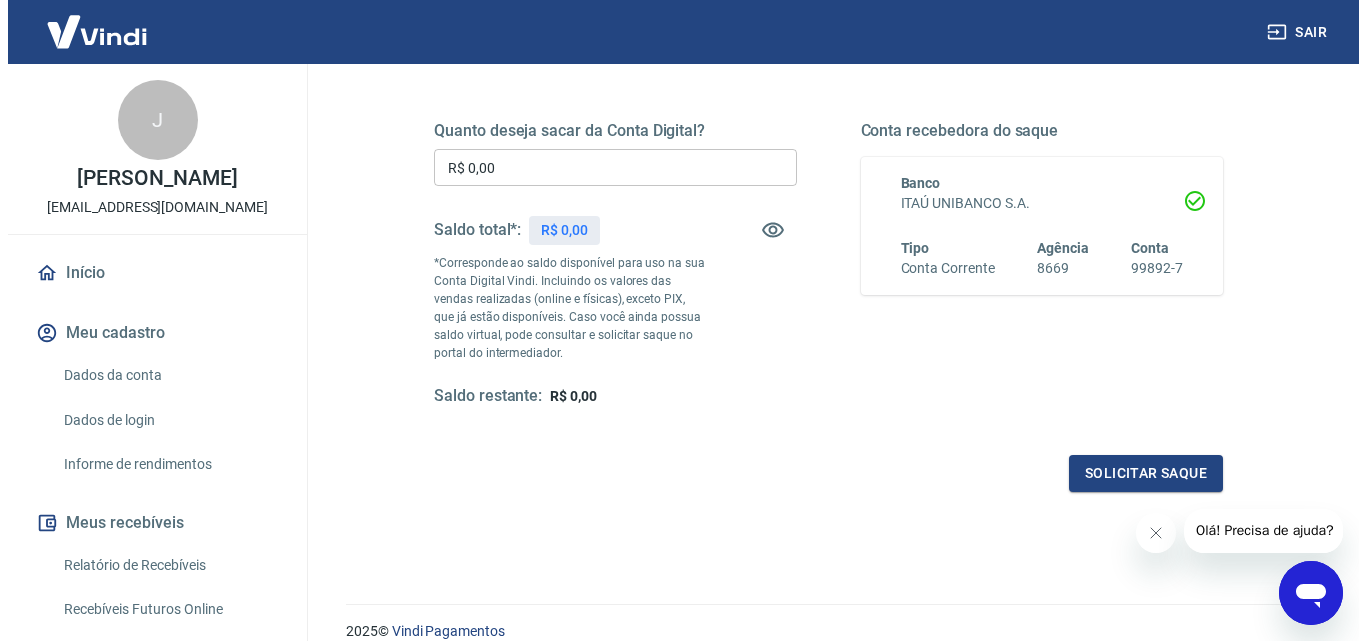 scroll, scrollTop: 300, scrollLeft: 0, axis: vertical 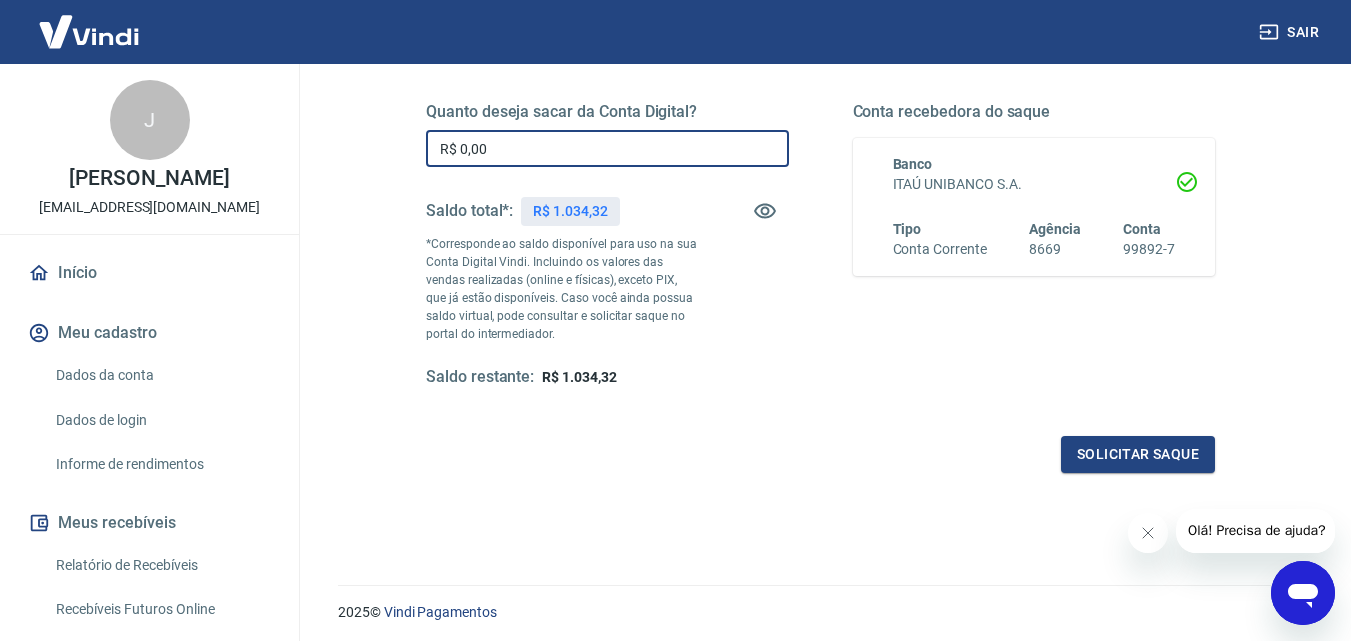 drag, startPoint x: 504, startPoint y: 153, endPoint x: 292, endPoint y: 48, distance: 236.57768 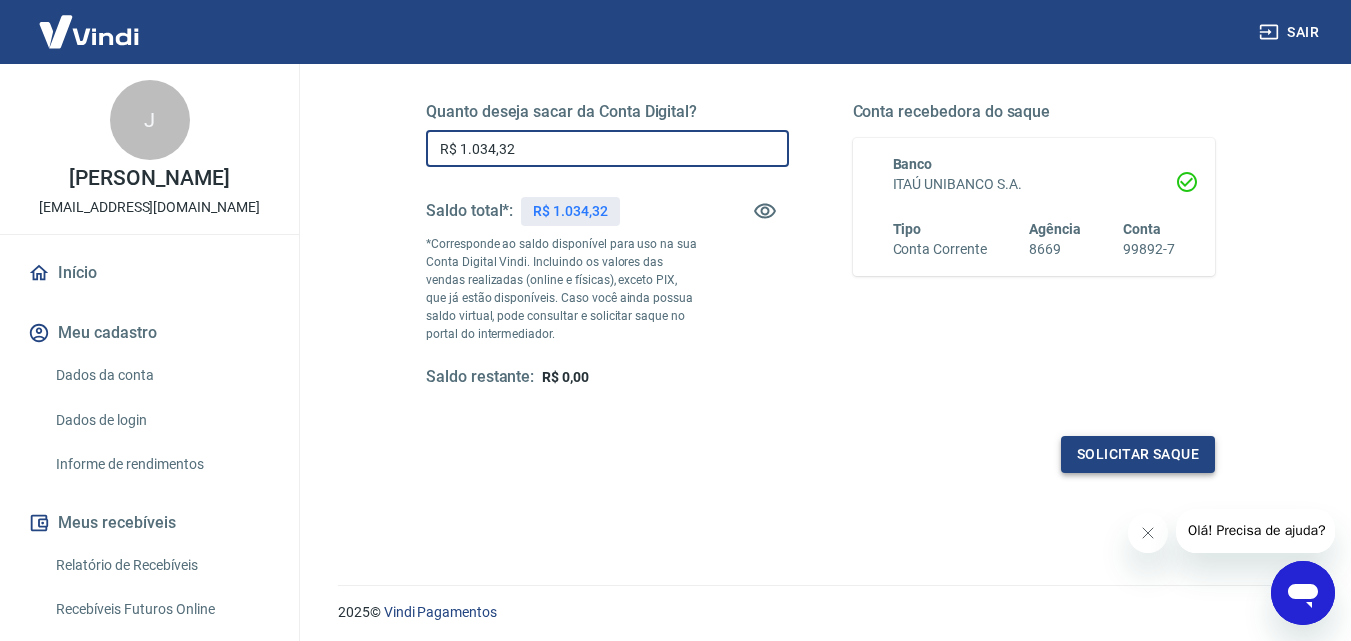 type on "R$ 1.034,32" 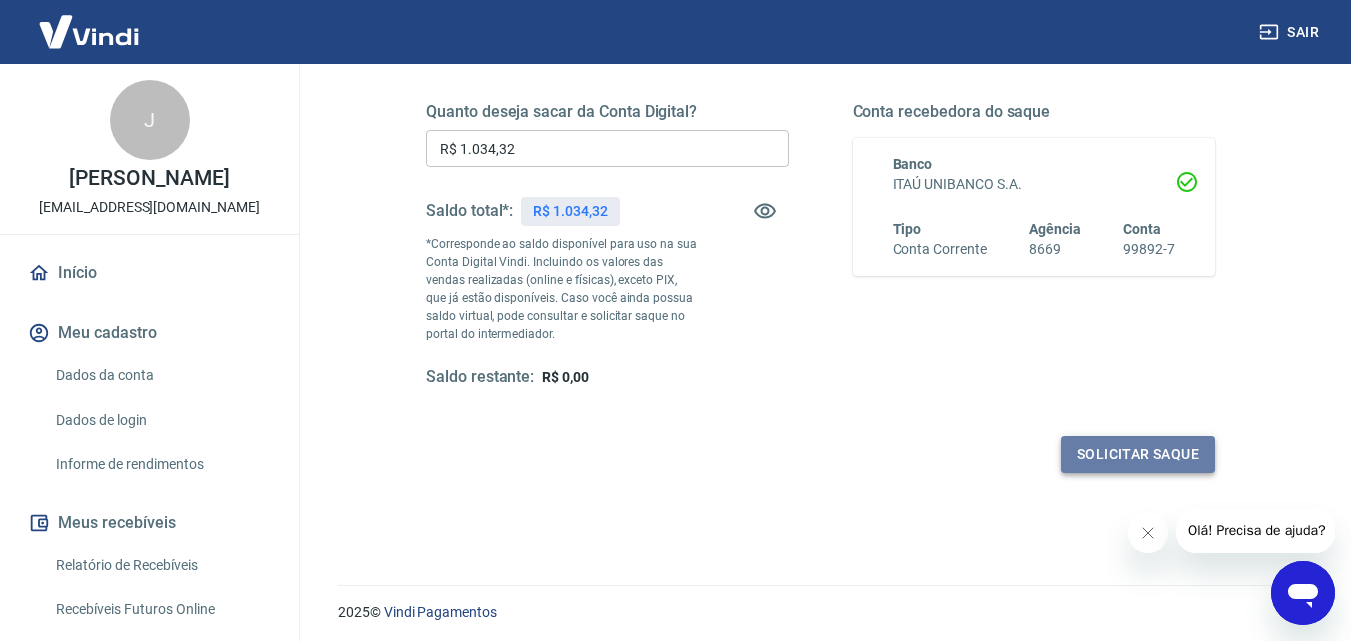 click on "Solicitar saque" at bounding box center [1138, 454] 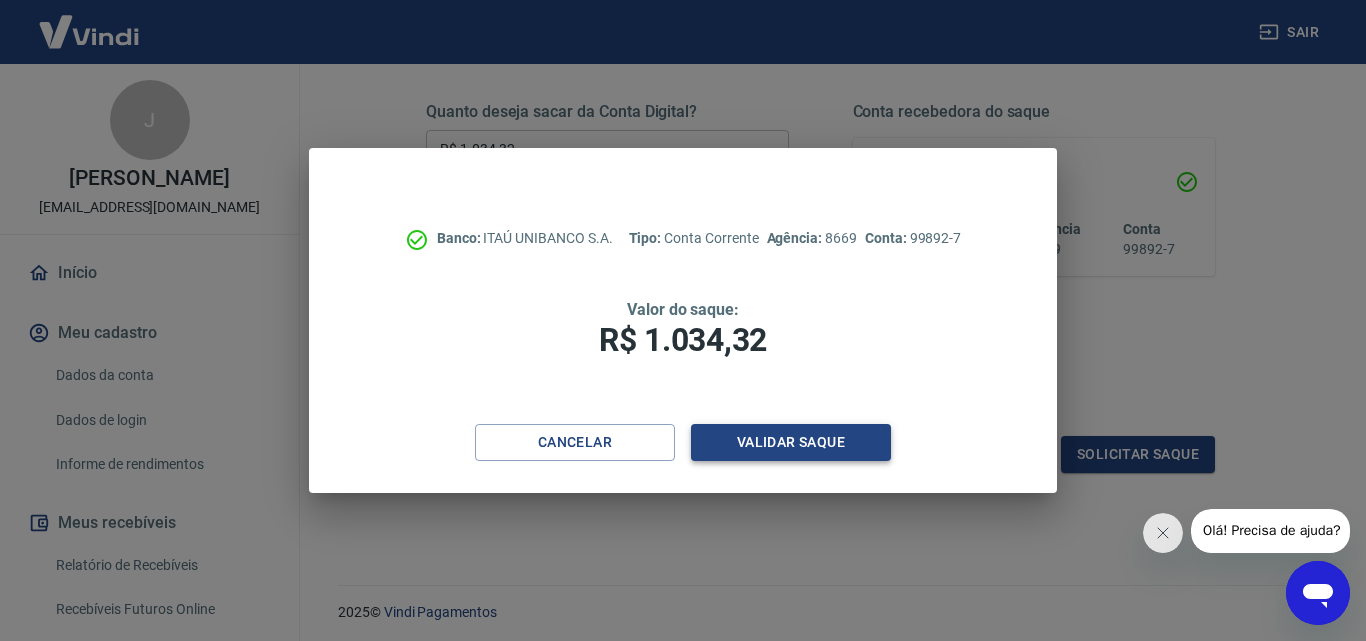 click on "Validar saque" at bounding box center [791, 442] 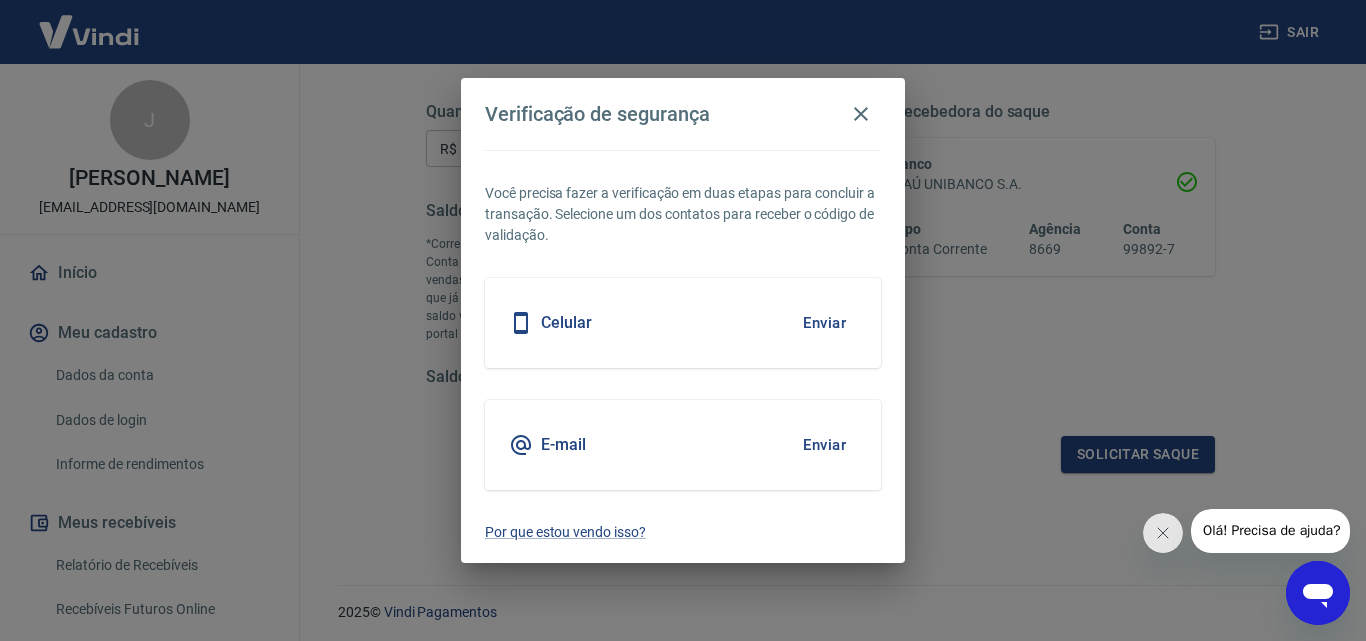 click on "Enviar" at bounding box center (824, 323) 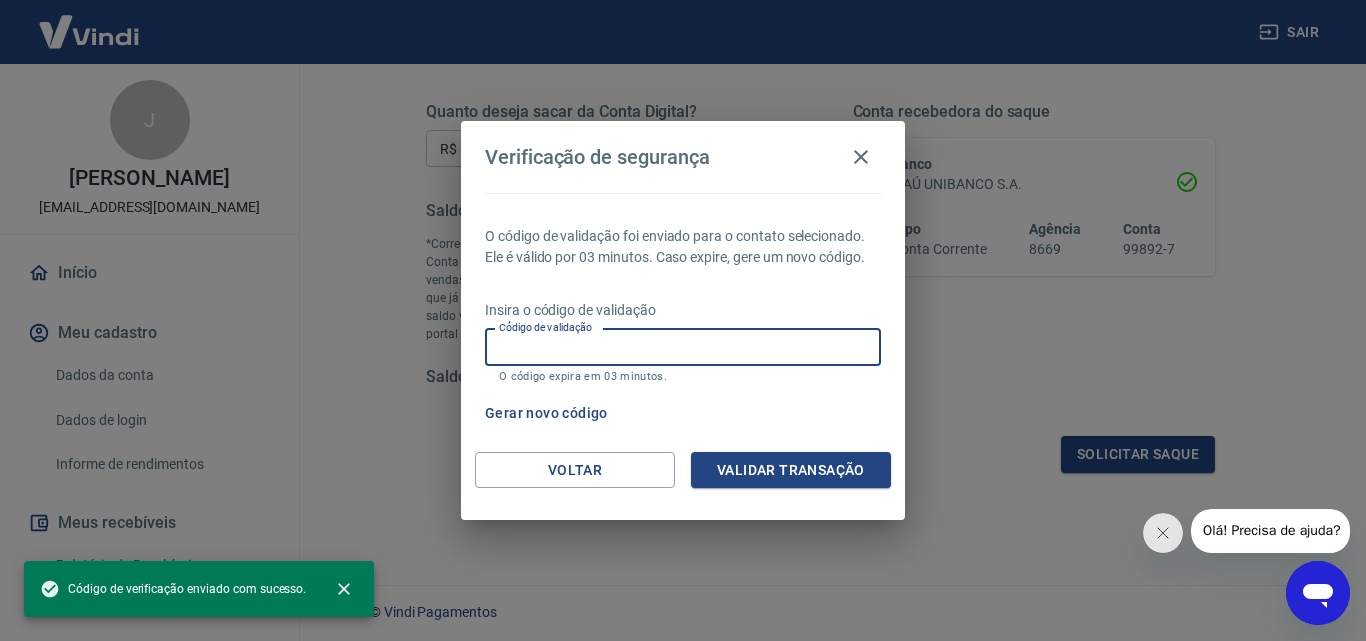 click on "Código de validação" at bounding box center [683, 347] 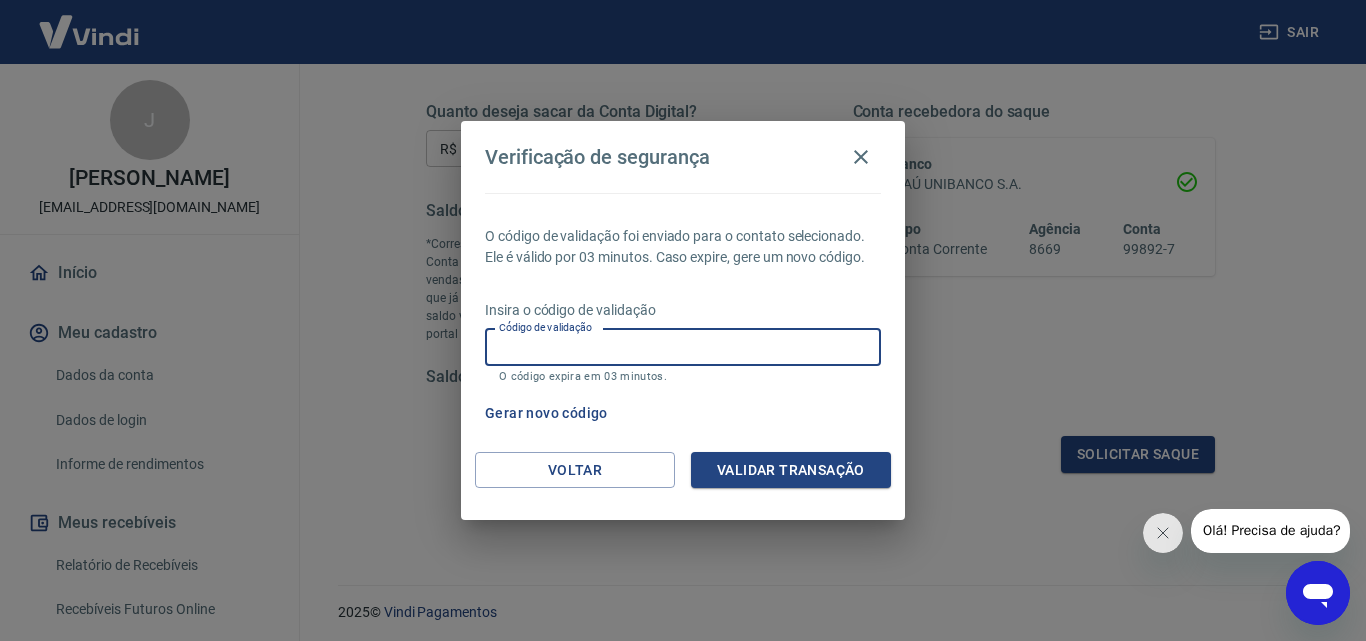 click on "O código de validação foi enviado para o contato selecionado. Ele é válido por 03 minutos. Caso expire, gere um novo código. Insira o código de validação Código de validação Código de validação O código expira em 03 minutos. Gerar novo código" at bounding box center (683, 322) 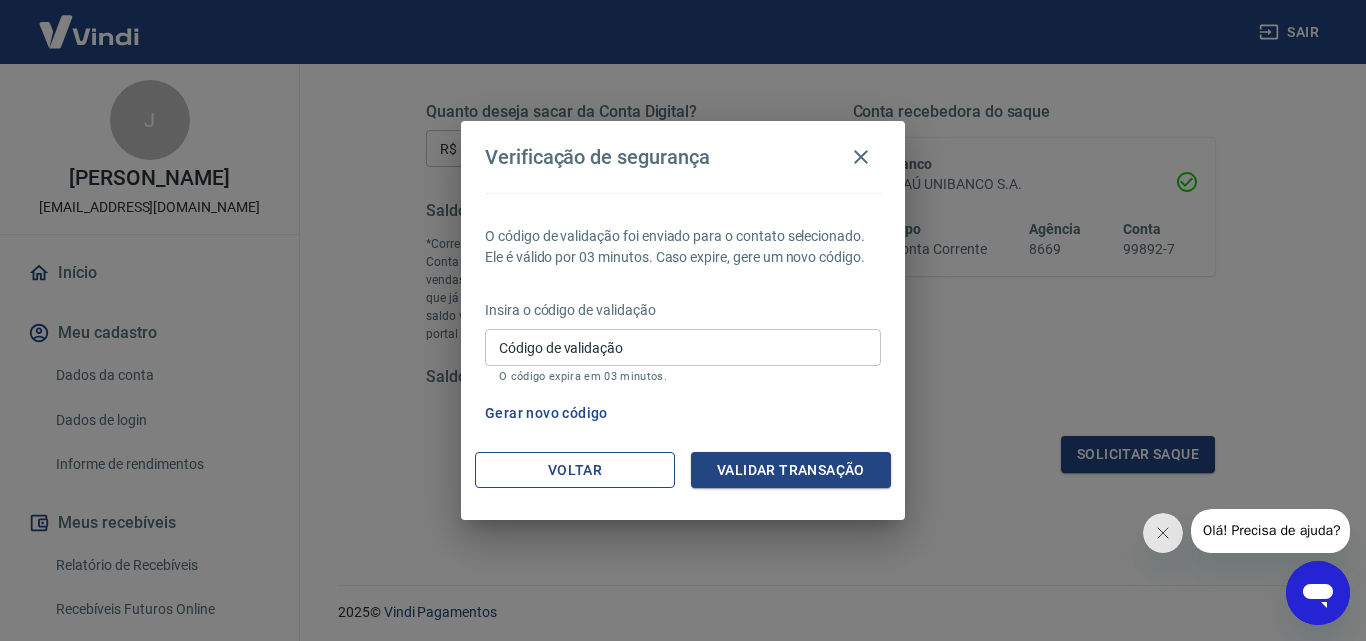 click on "Voltar" at bounding box center [575, 470] 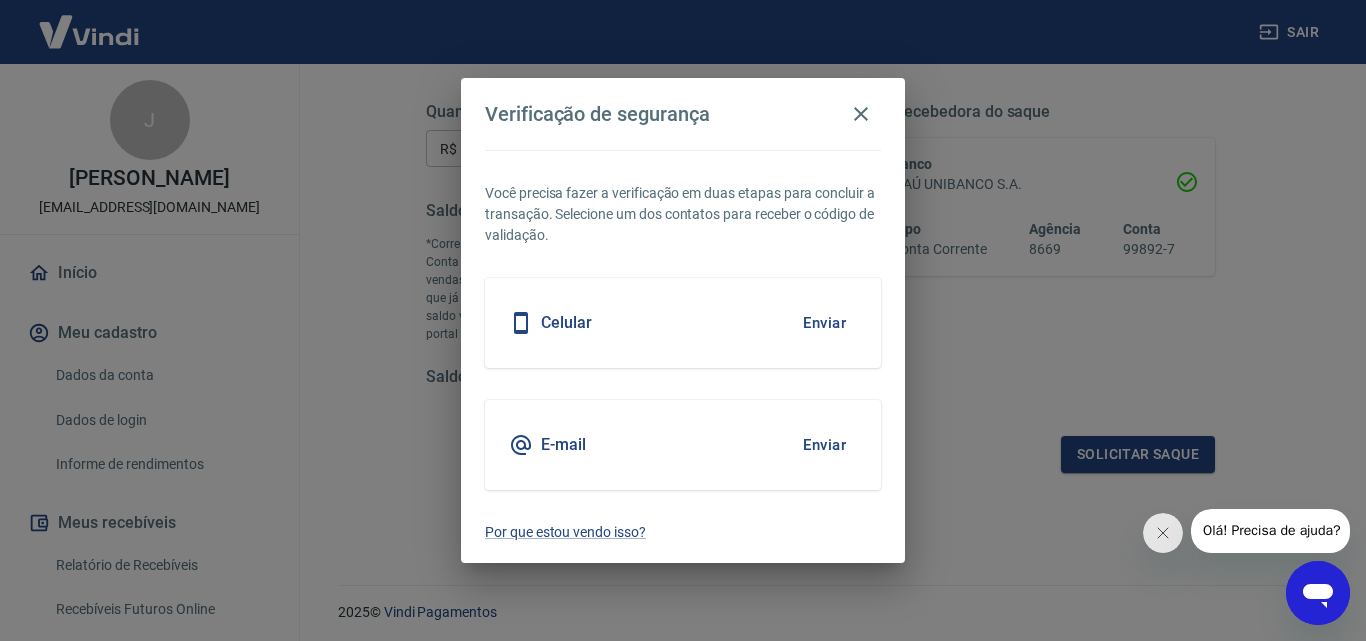 click on "Enviar" at bounding box center (824, 445) 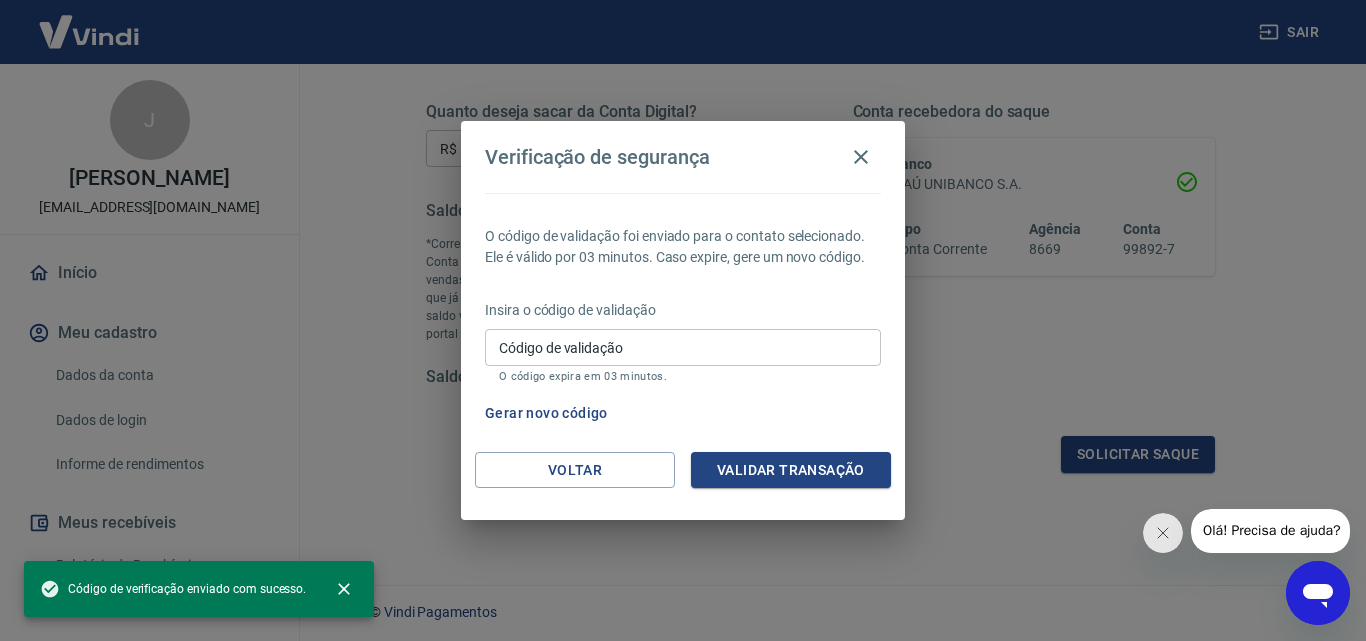 click on "Código de validação" at bounding box center (683, 347) 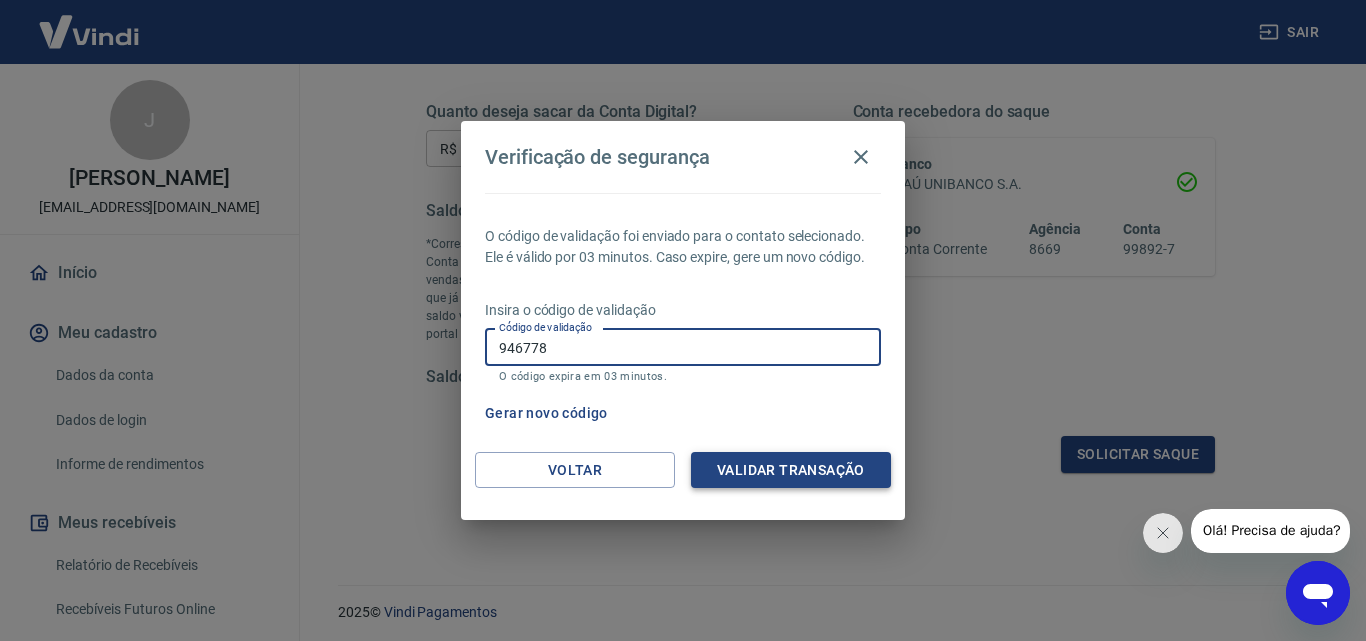 type on "946778" 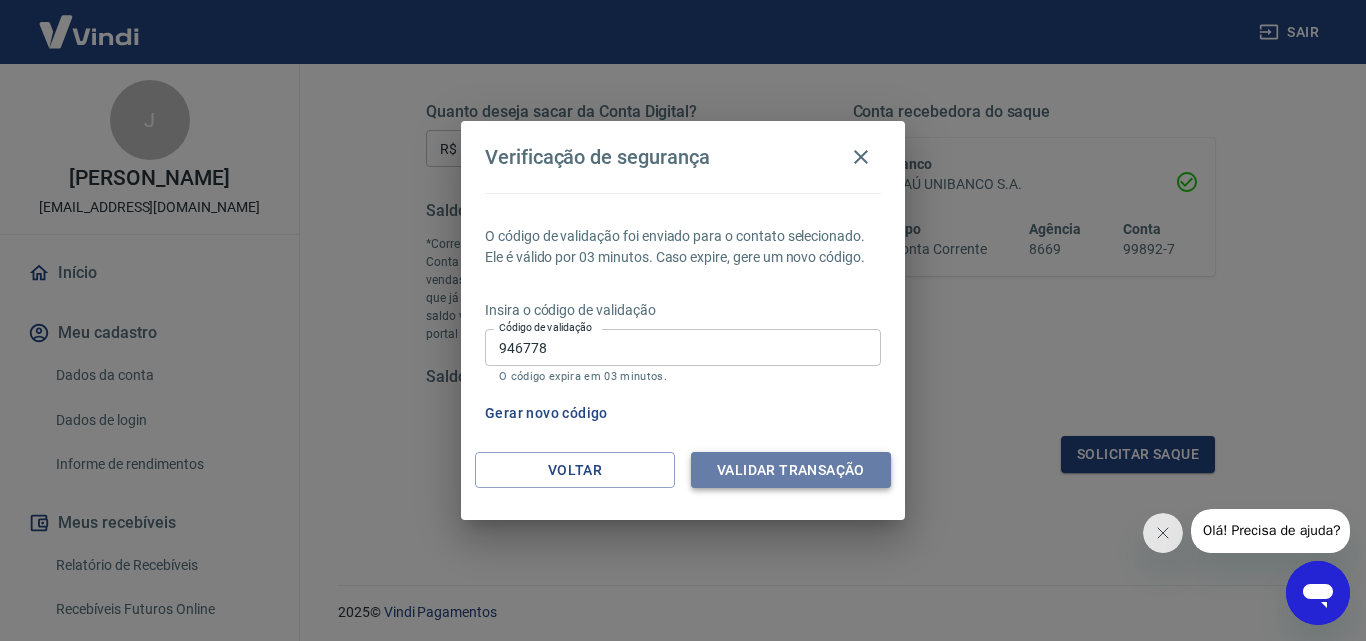 click on "Validar transação" at bounding box center [791, 470] 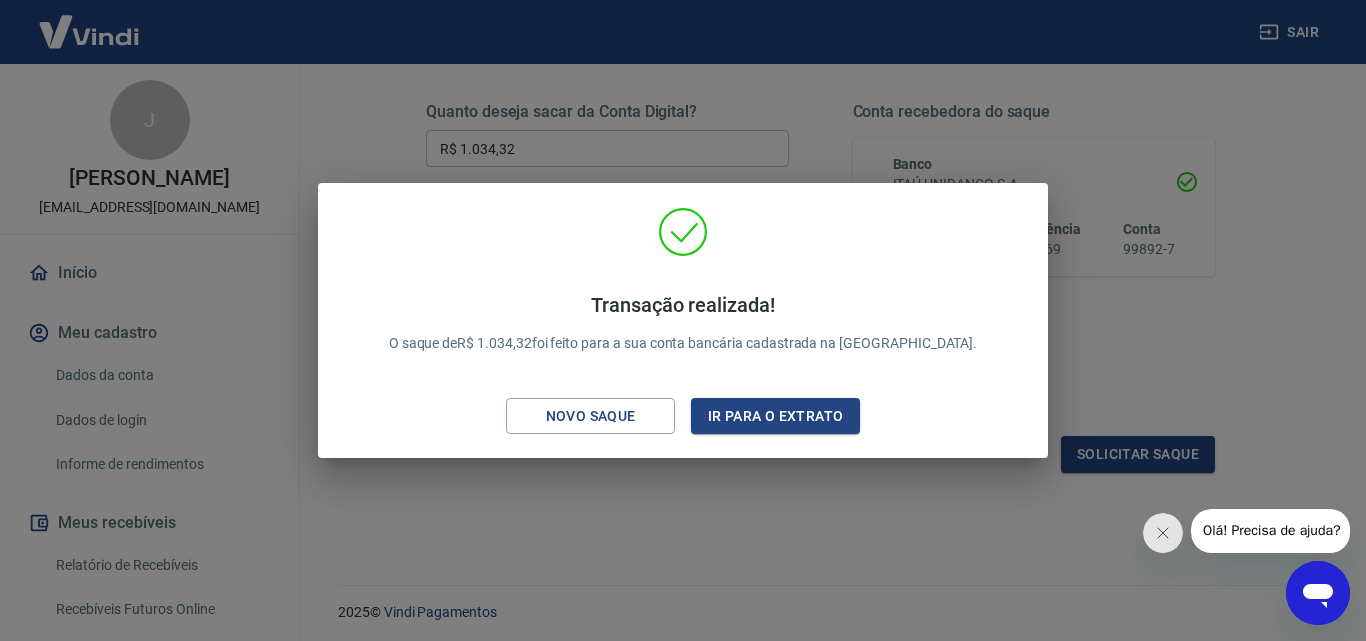 click on "Transação realizada! O saque de  R$ 1.034,32  foi feito para a sua conta bancária cadastrada na Vindi. Novo saque Ir para o extrato" at bounding box center [683, 320] 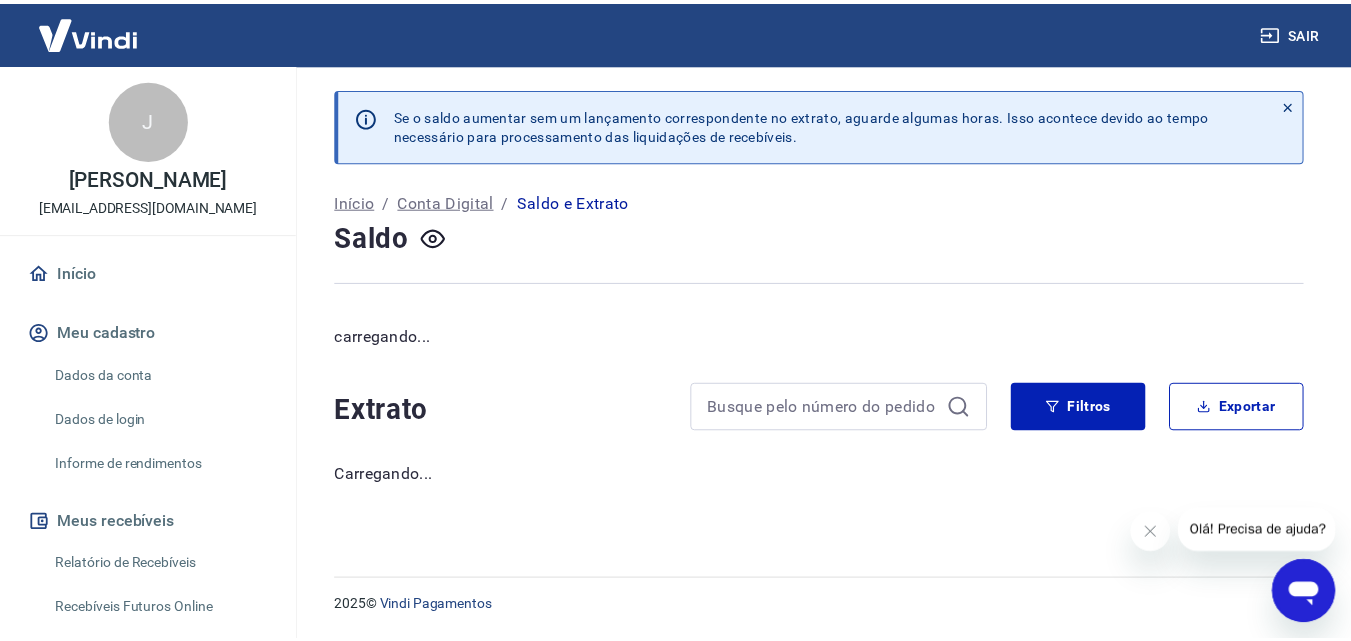 scroll, scrollTop: 0, scrollLeft: 0, axis: both 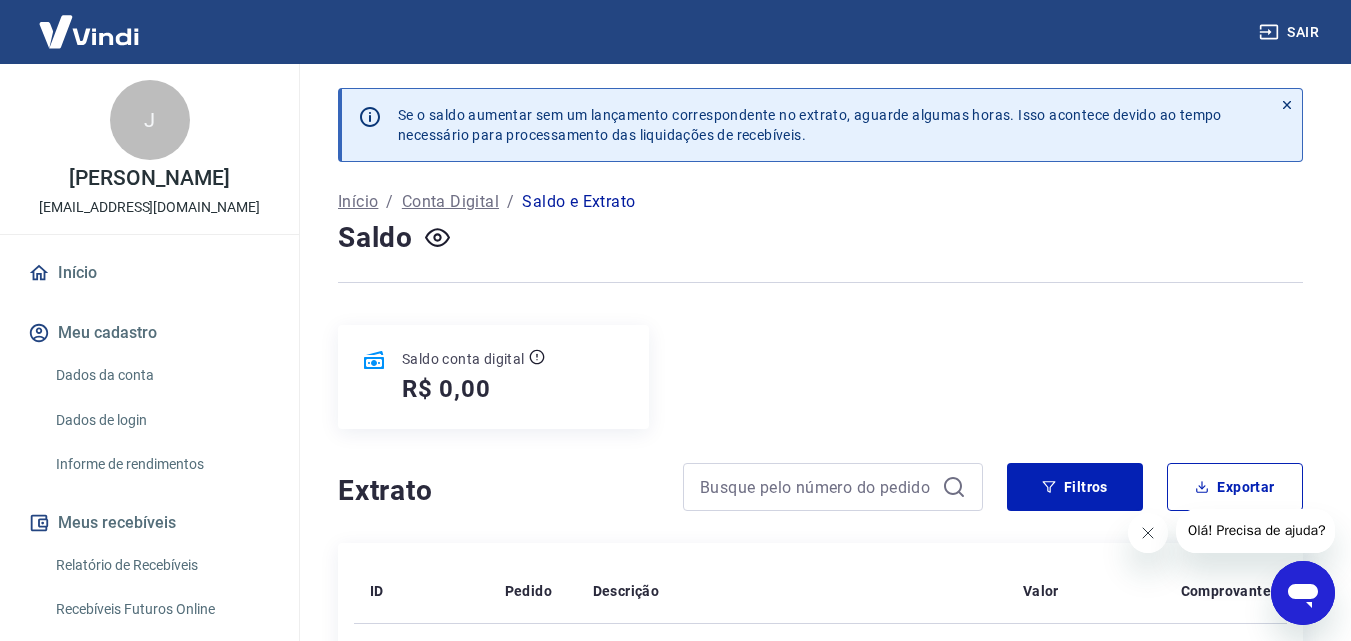 click at bounding box center (1147, 533) 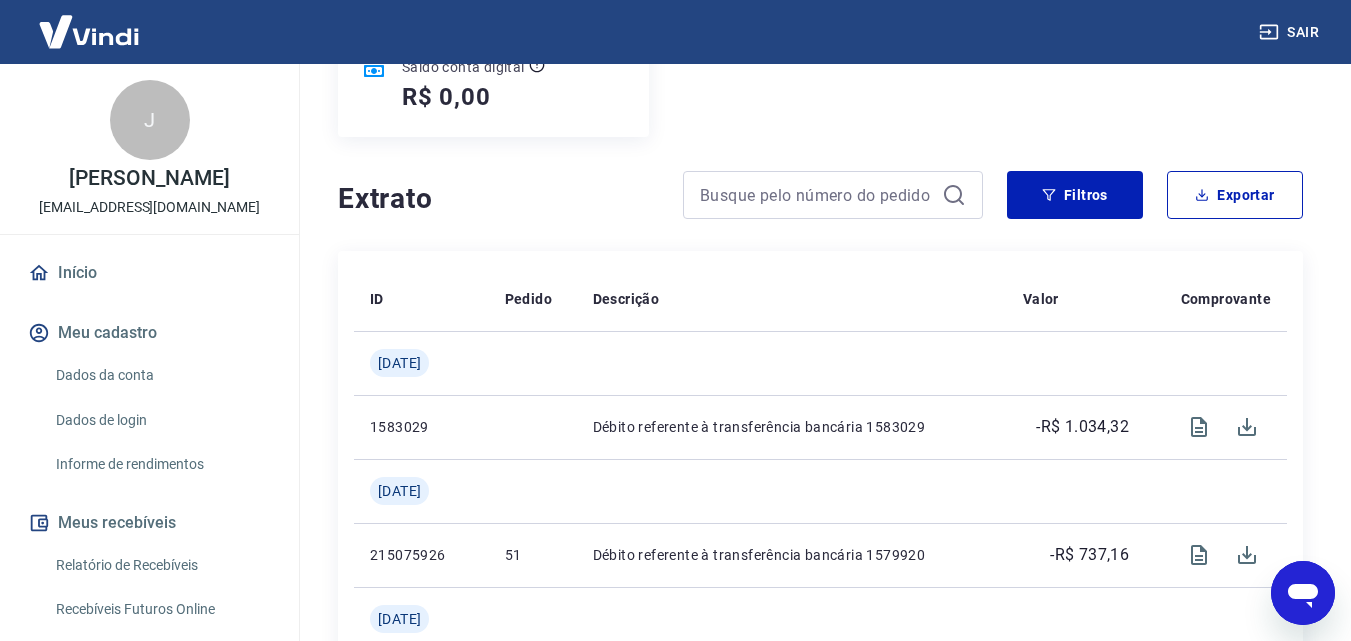 scroll, scrollTop: 300, scrollLeft: 0, axis: vertical 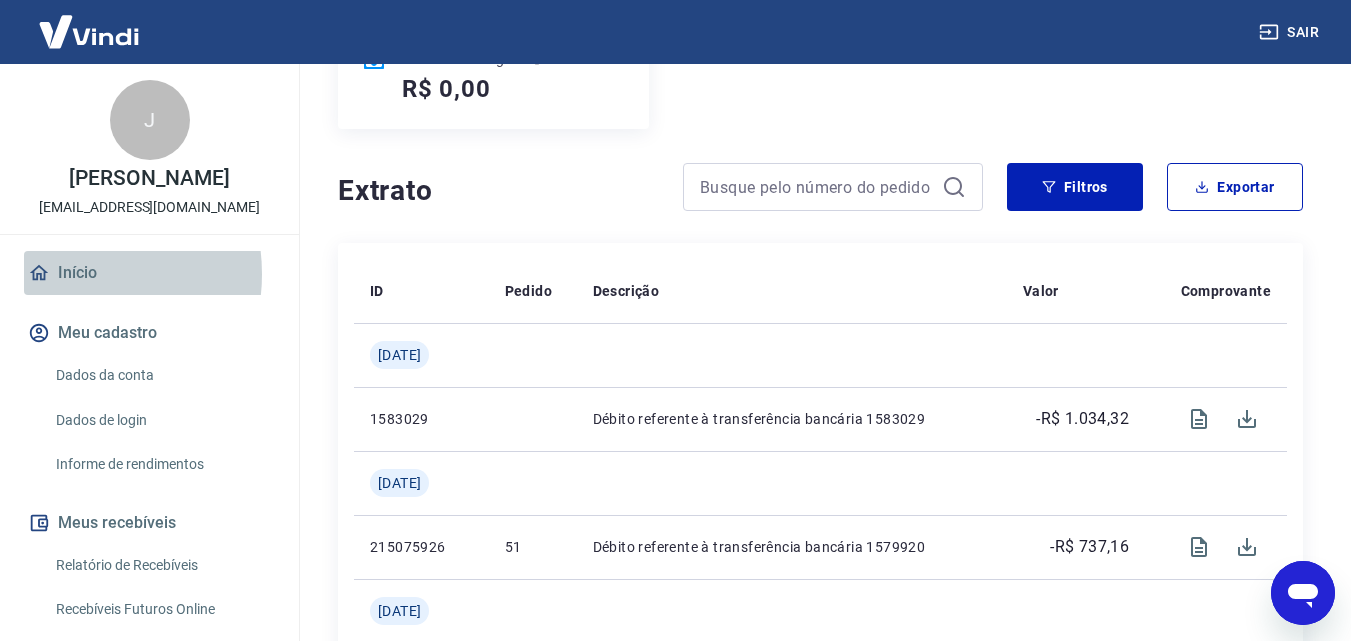 click on "Início" at bounding box center [149, 273] 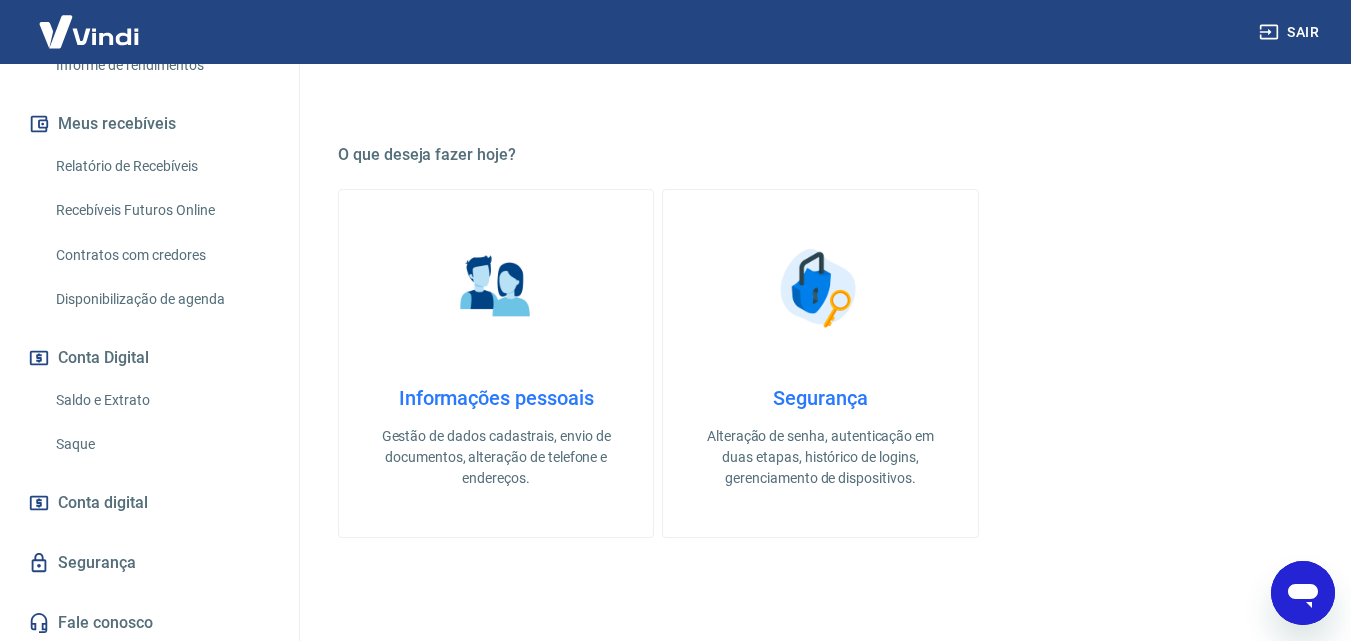 scroll, scrollTop: 403, scrollLeft: 0, axis: vertical 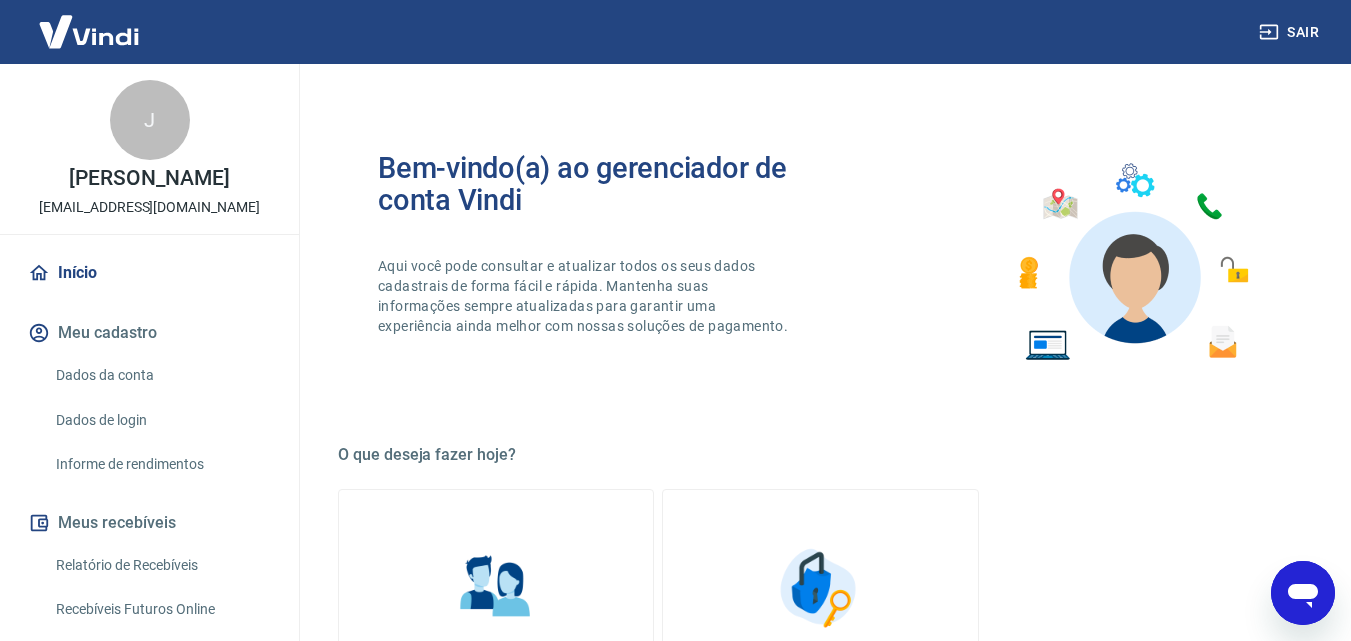 click on "Meu cadastro" at bounding box center [149, 333] 